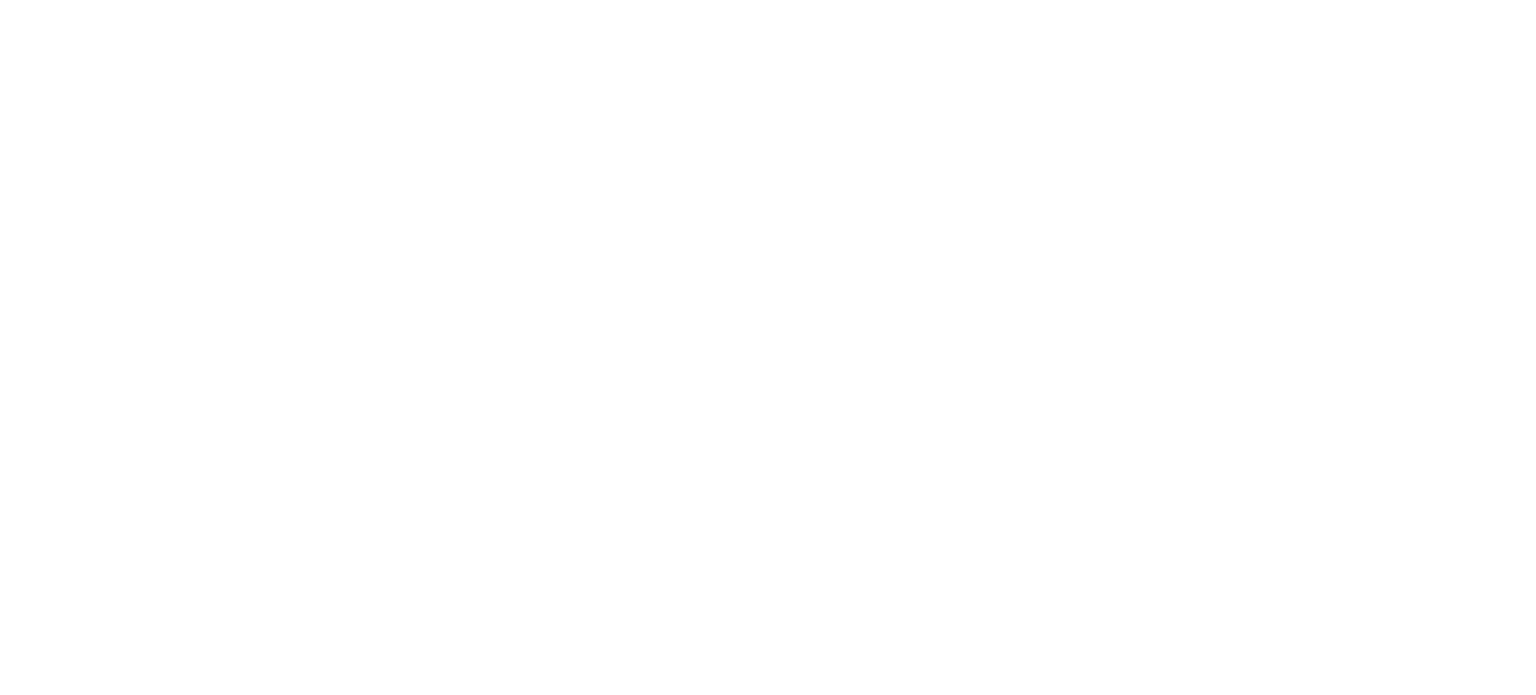 scroll, scrollTop: 0, scrollLeft: 0, axis: both 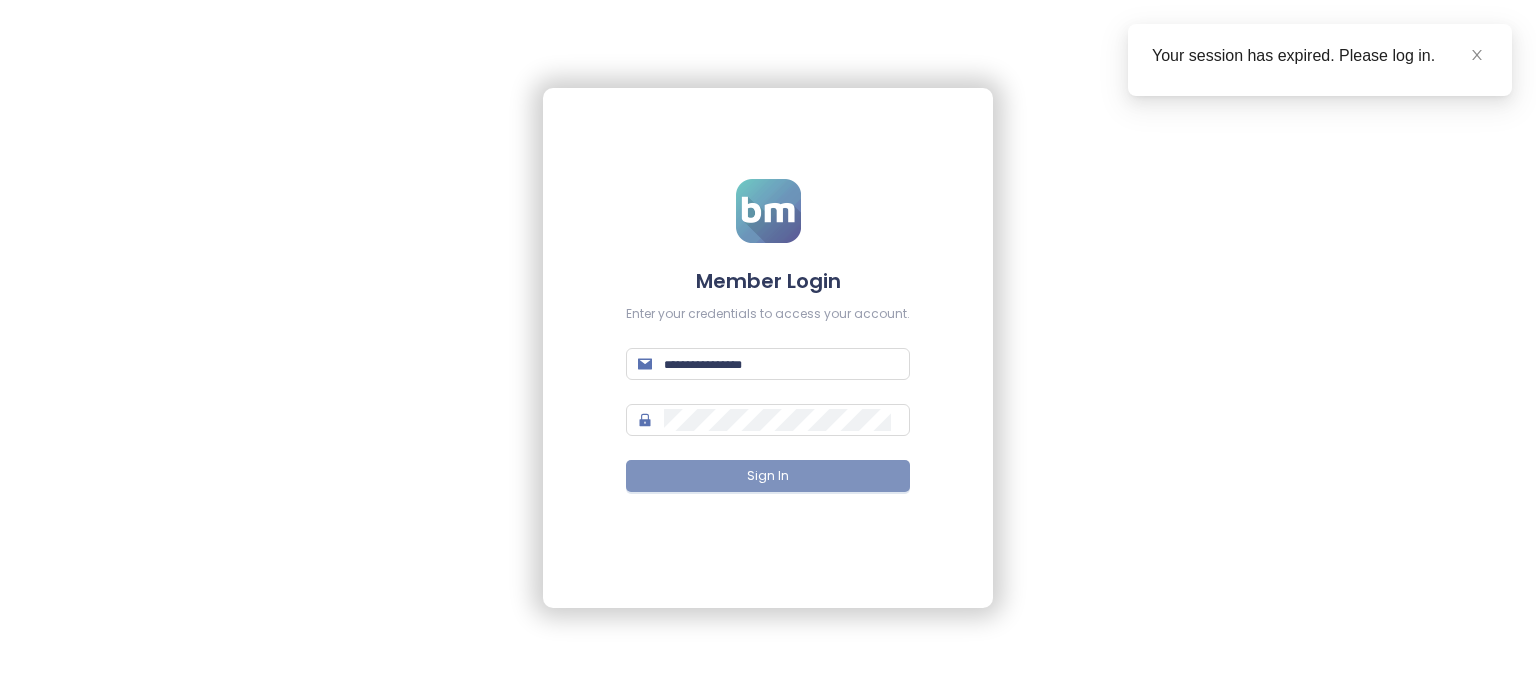 type on "**********" 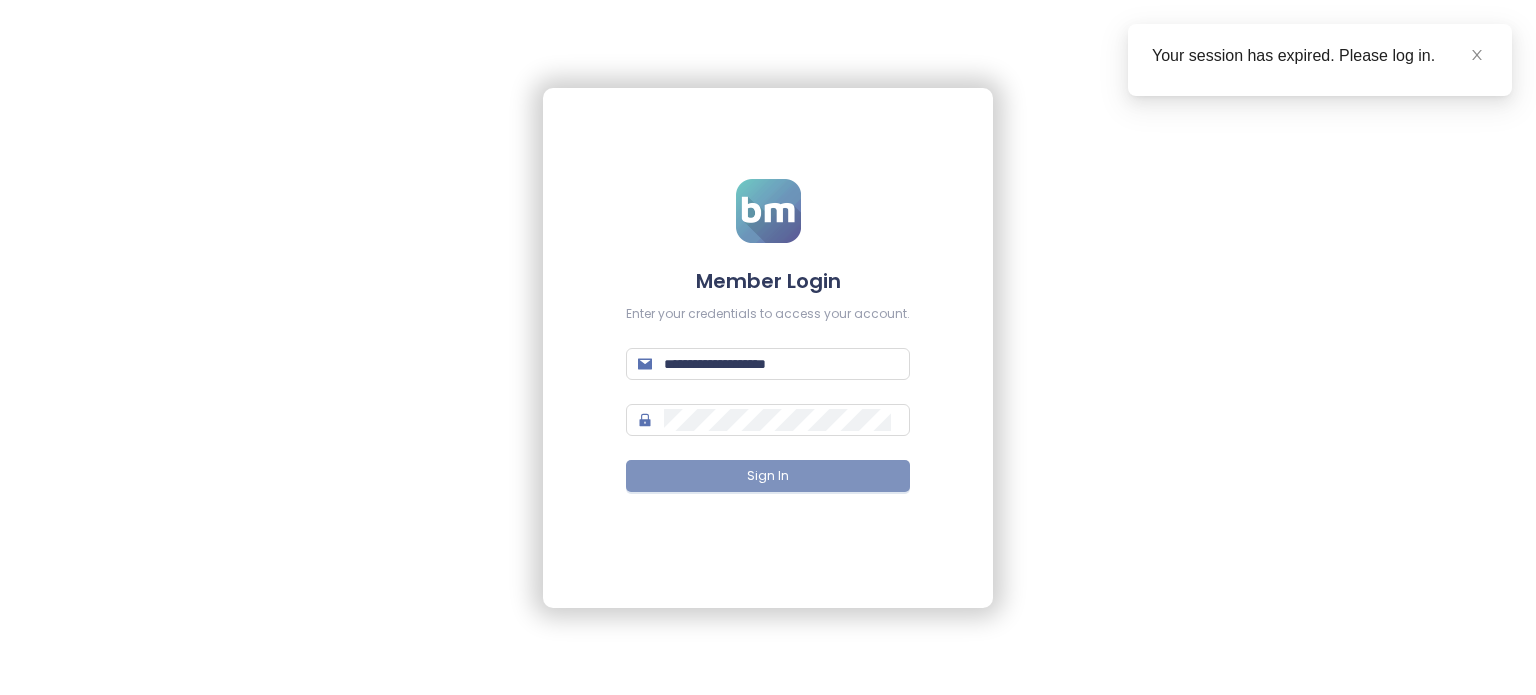 click on "Sign In" at bounding box center (768, 476) 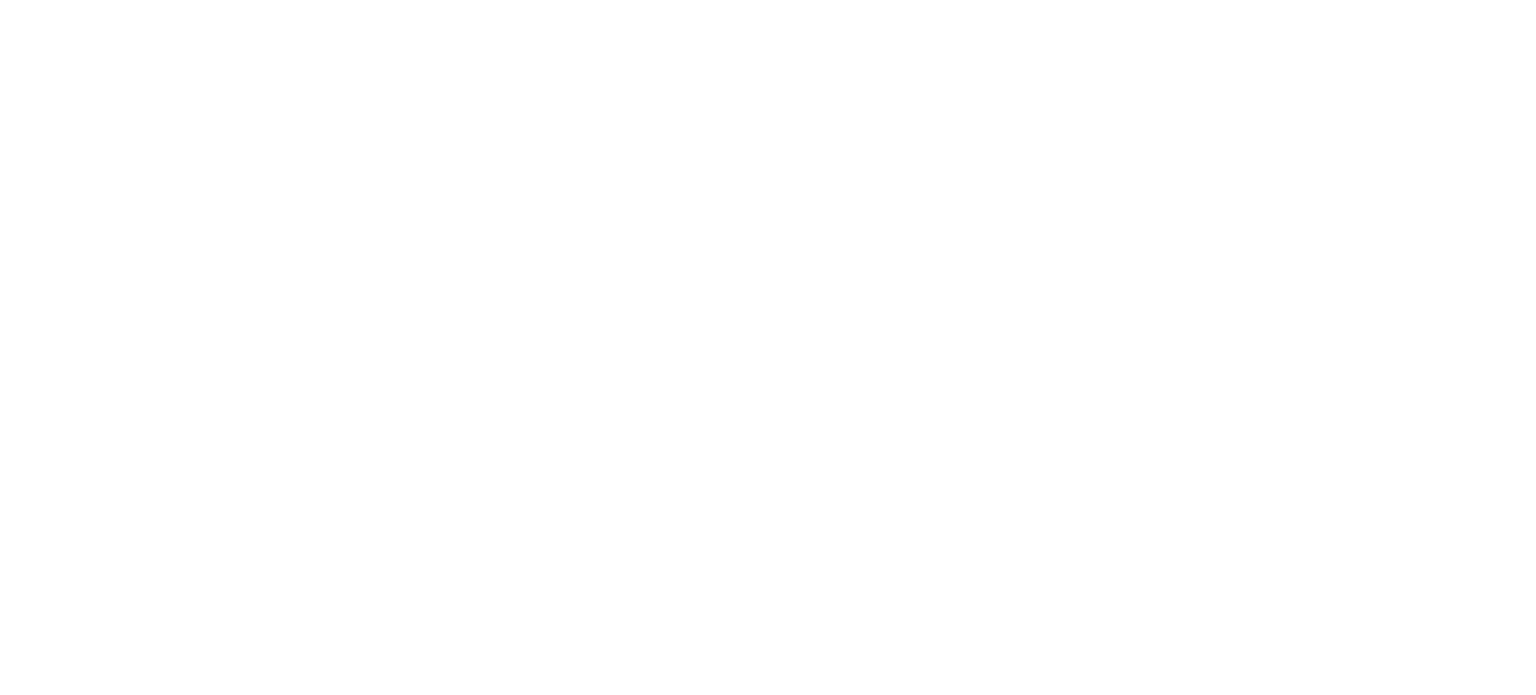 scroll, scrollTop: 0, scrollLeft: 0, axis: both 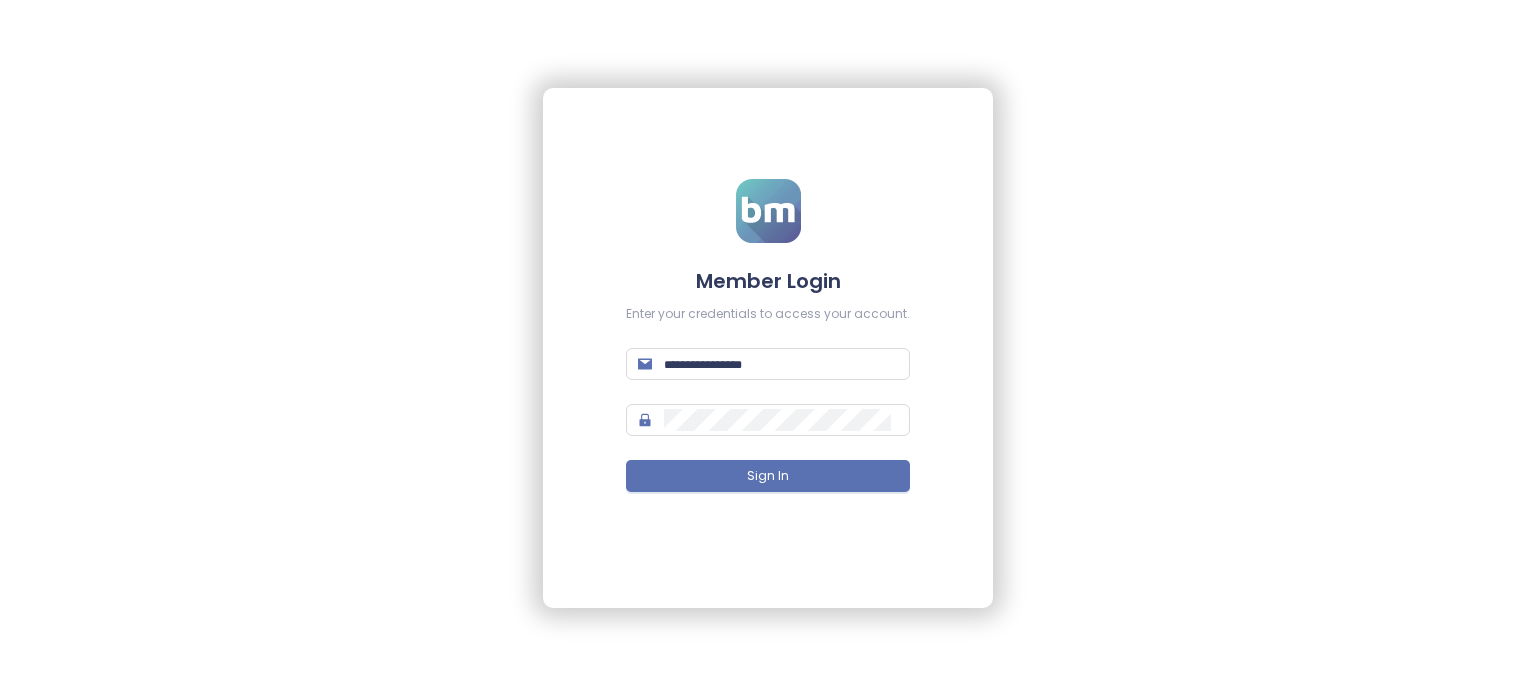 type on "**********" 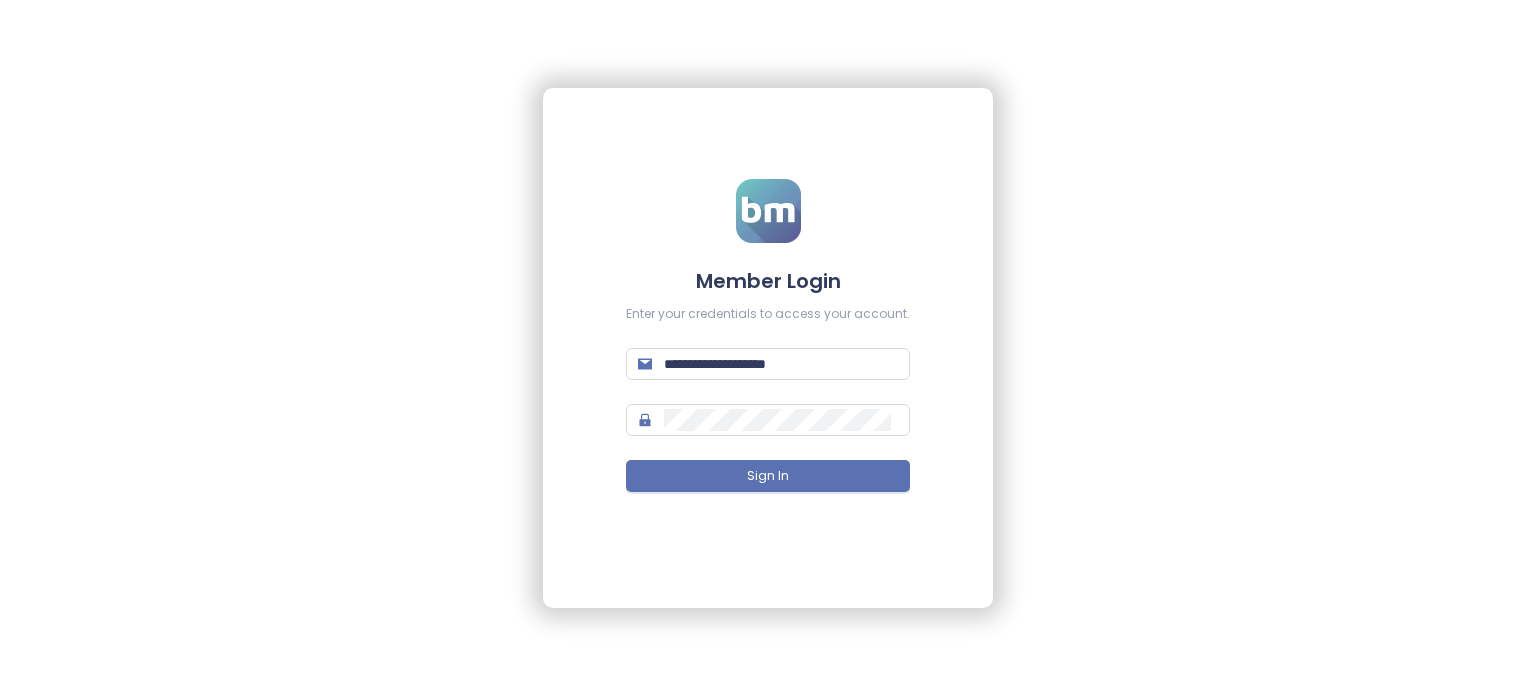 click on "**********" at bounding box center [768, 347] 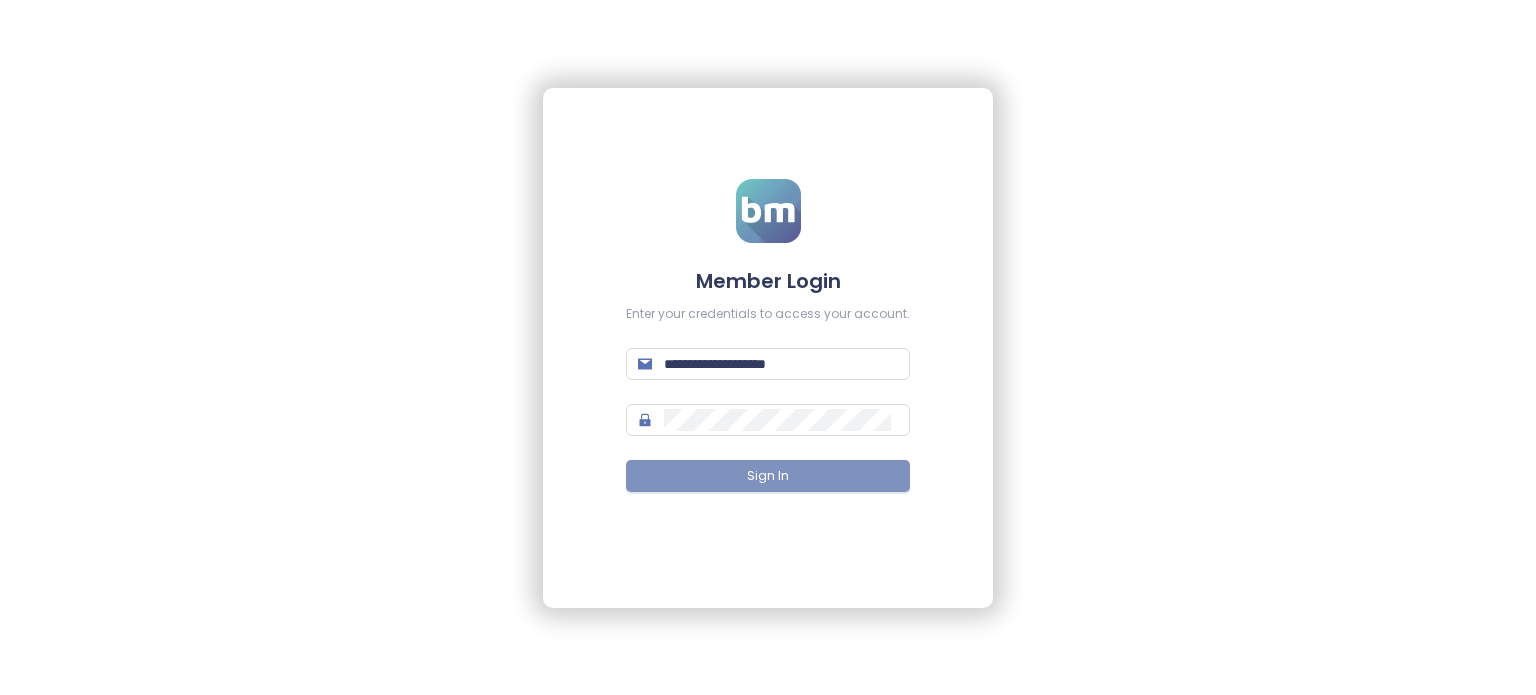 click on "Sign In" at bounding box center (768, 476) 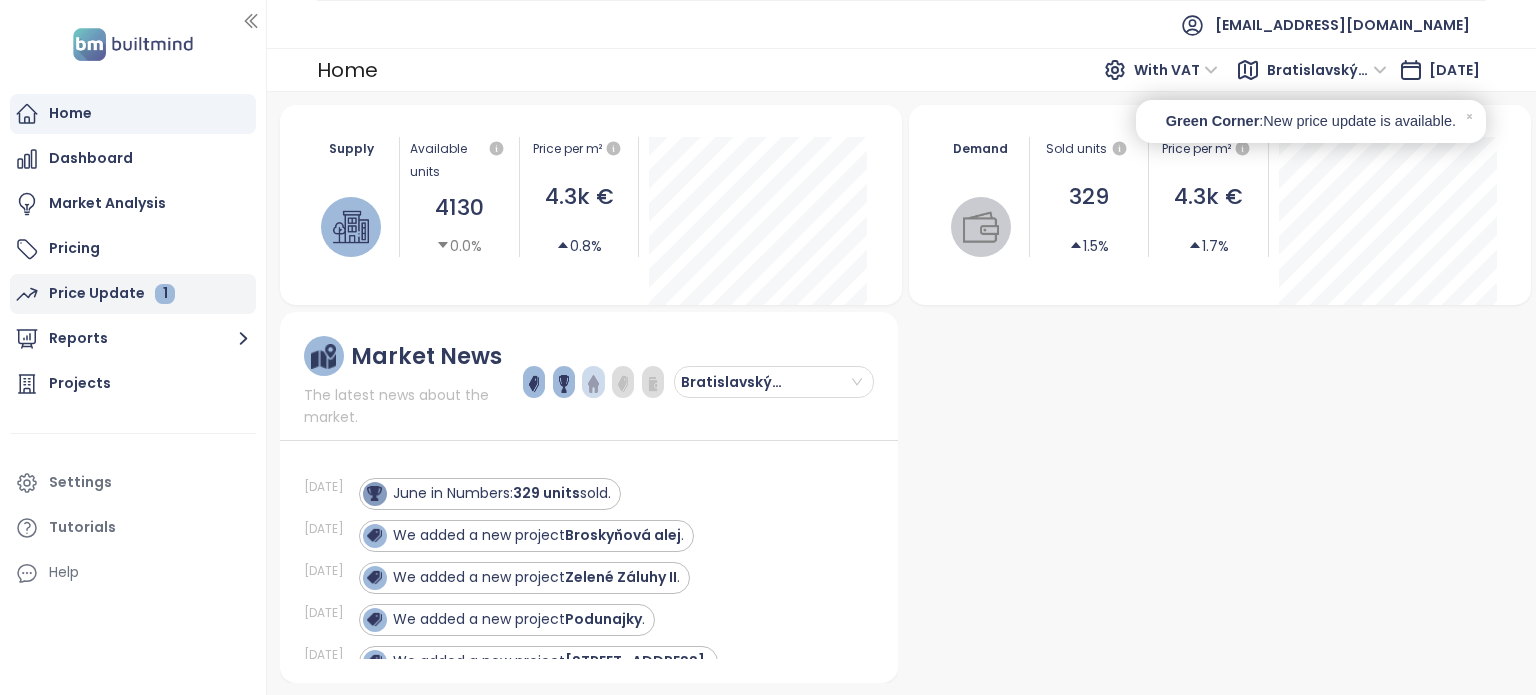 click on "Price Update   1" at bounding box center [112, 293] 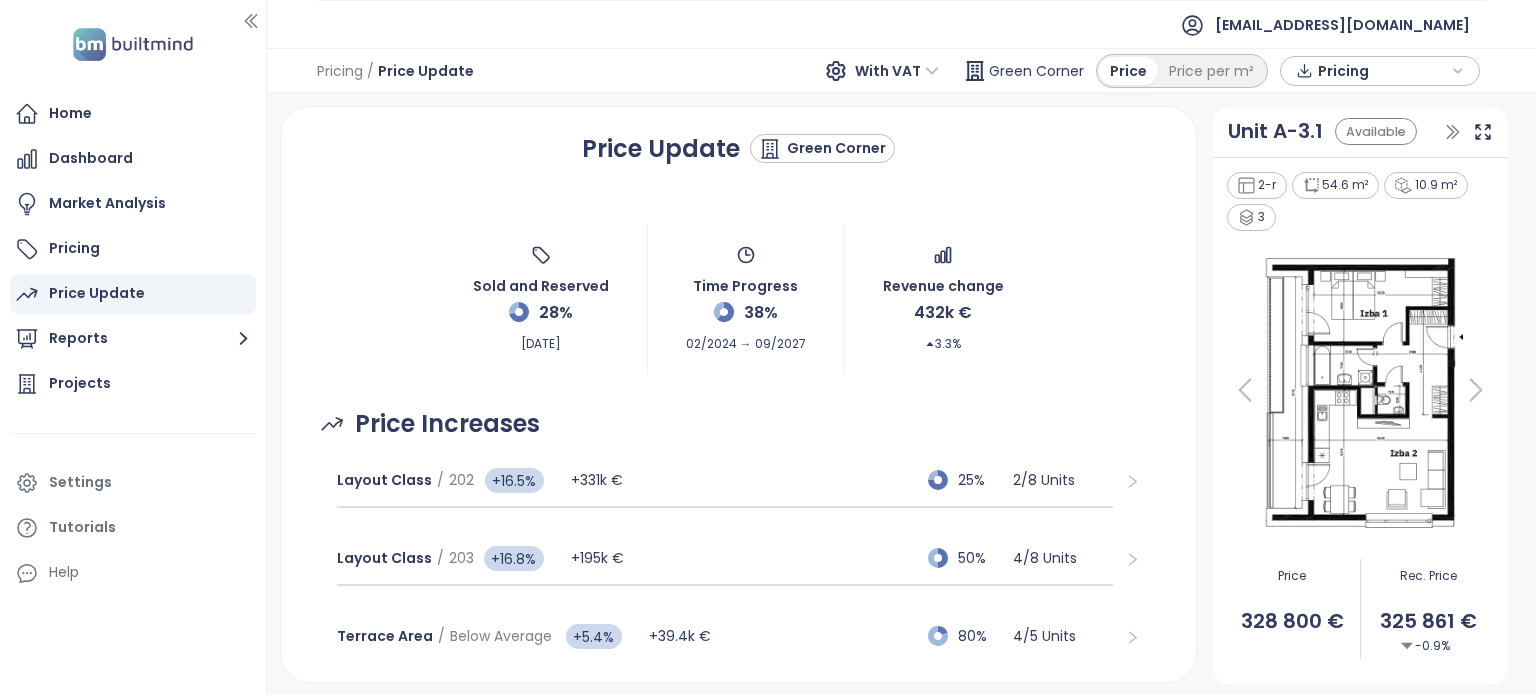scroll, scrollTop: 0, scrollLeft: 0, axis: both 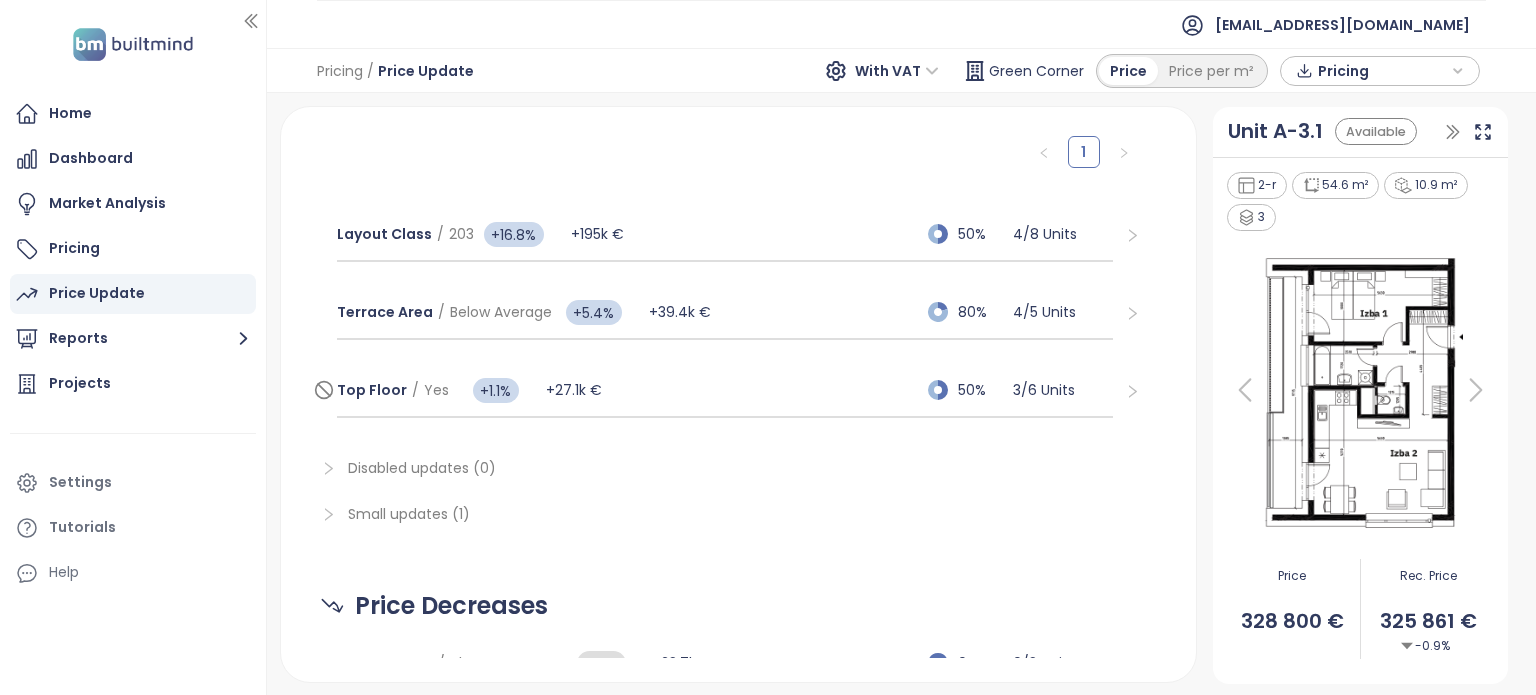 click on "Top Floor / Yes +1.1% +27.1k € 50% 3 / 6   Units" at bounding box center [725, 391] 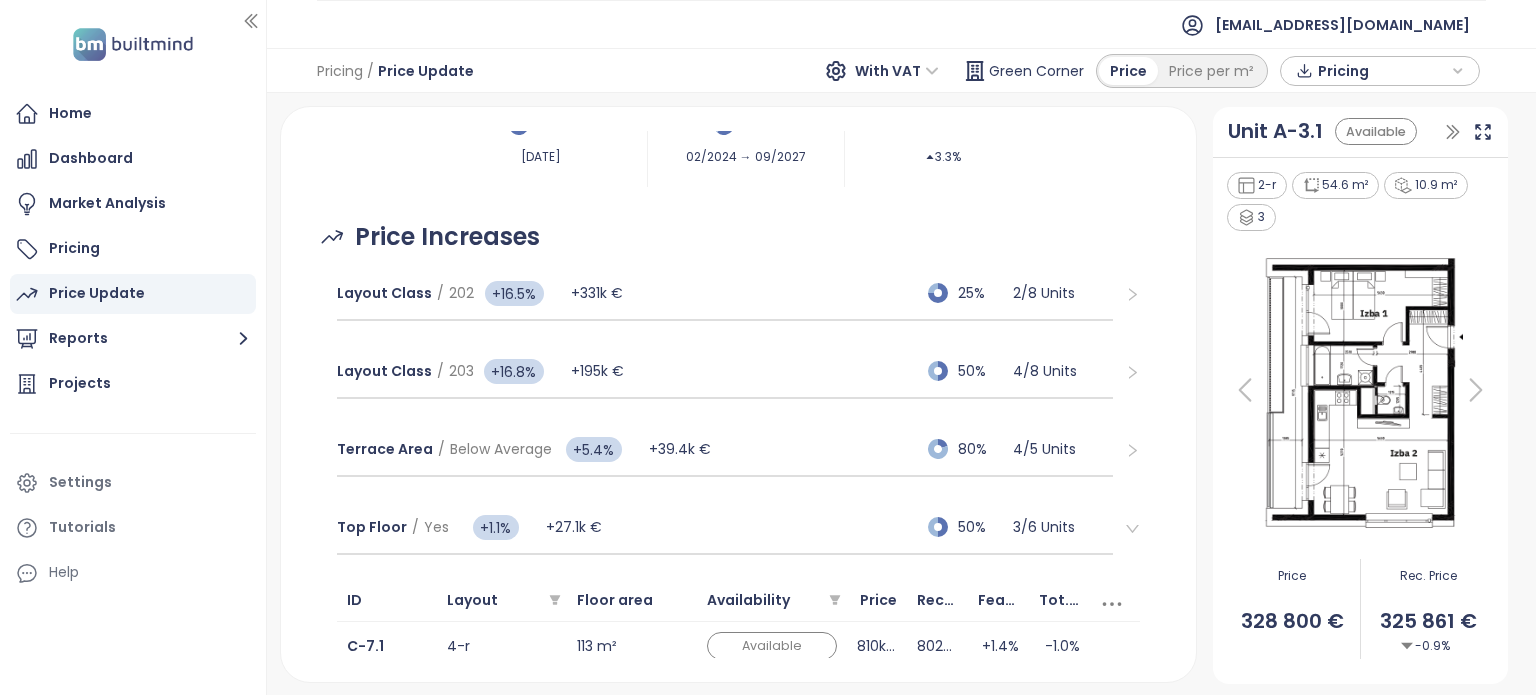 scroll, scrollTop: 186, scrollLeft: 0, axis: vertical 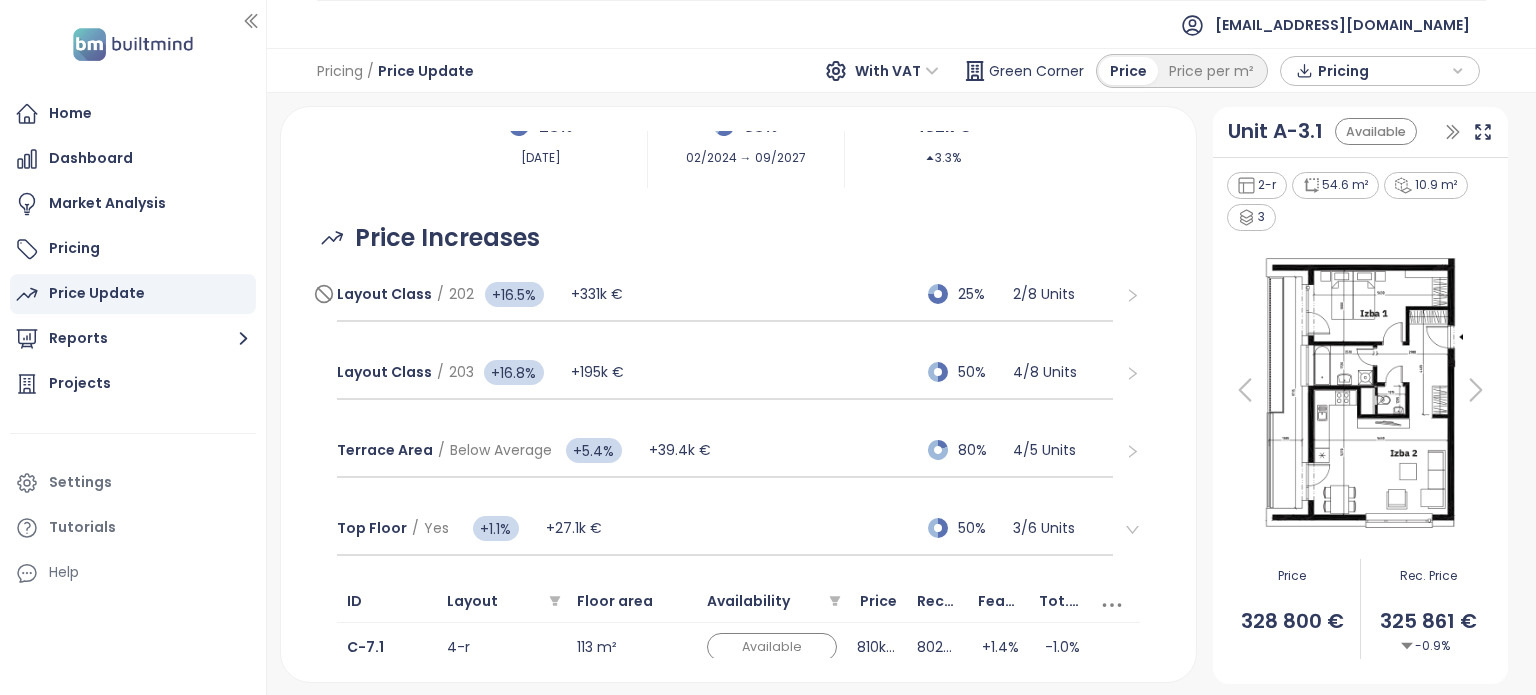 click on "Layout Class / 202 +16.5% +331k € 25% 2 / 8   Units" at bounding box center (725, 295) 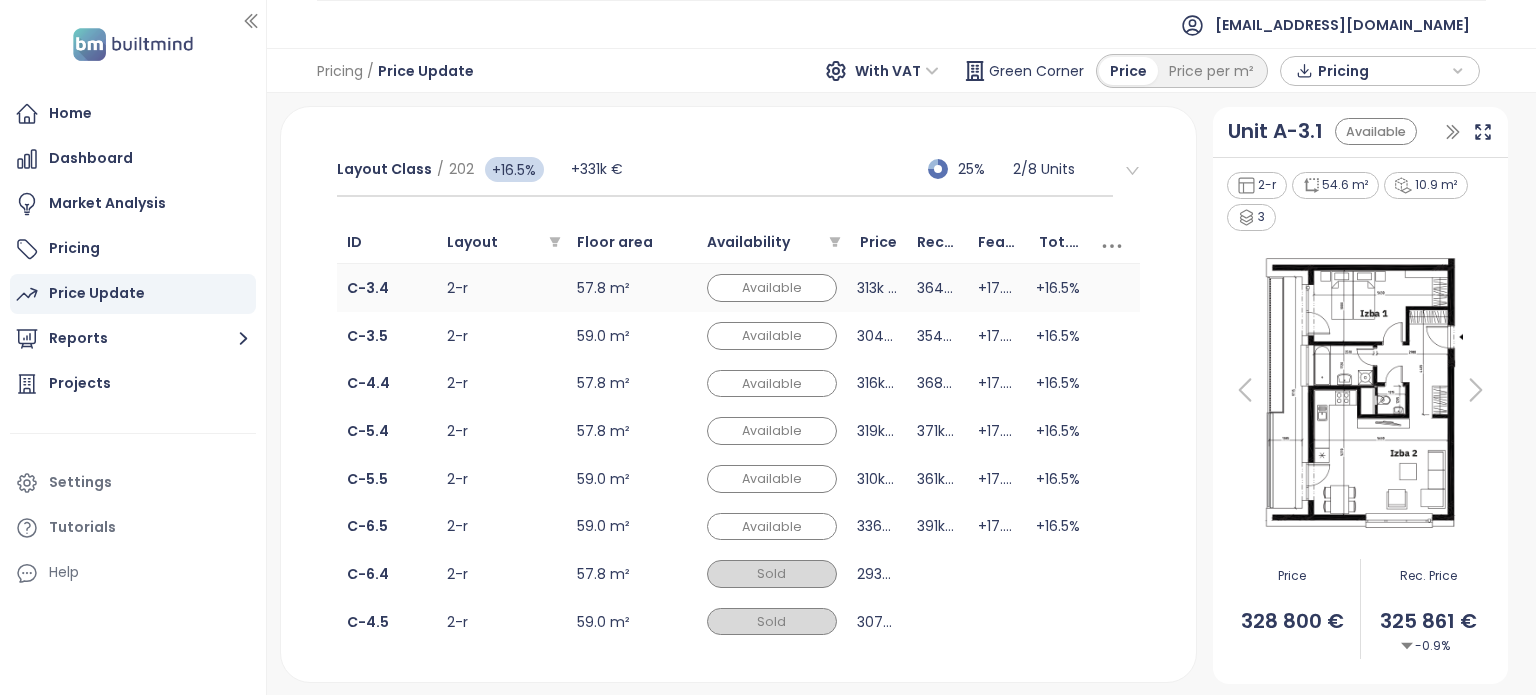 scroll, scrollTop: 312, scrollLeft: 0, axis: vertical 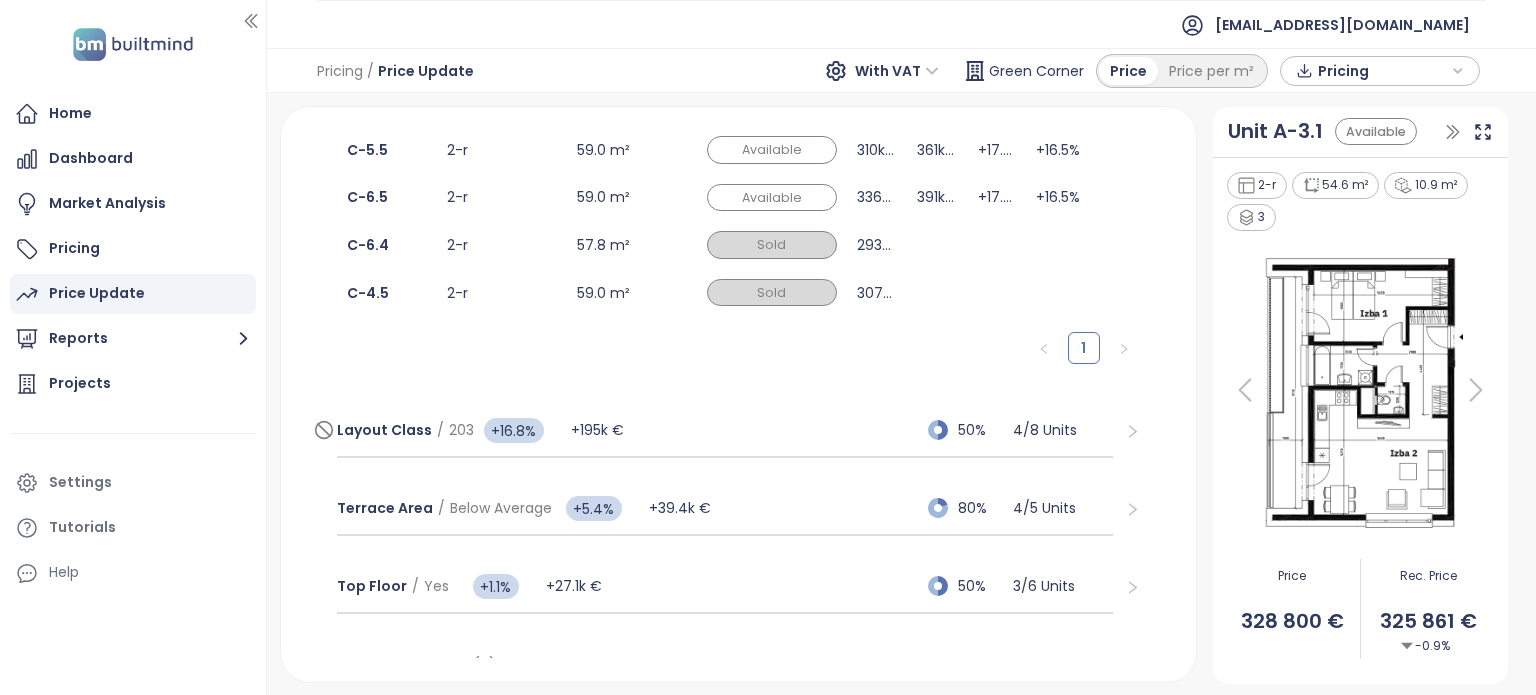 click on "Layout Class / 203 +16.8% +195k € 50% 4 / 8   Units" at bounding box center [725, 431] 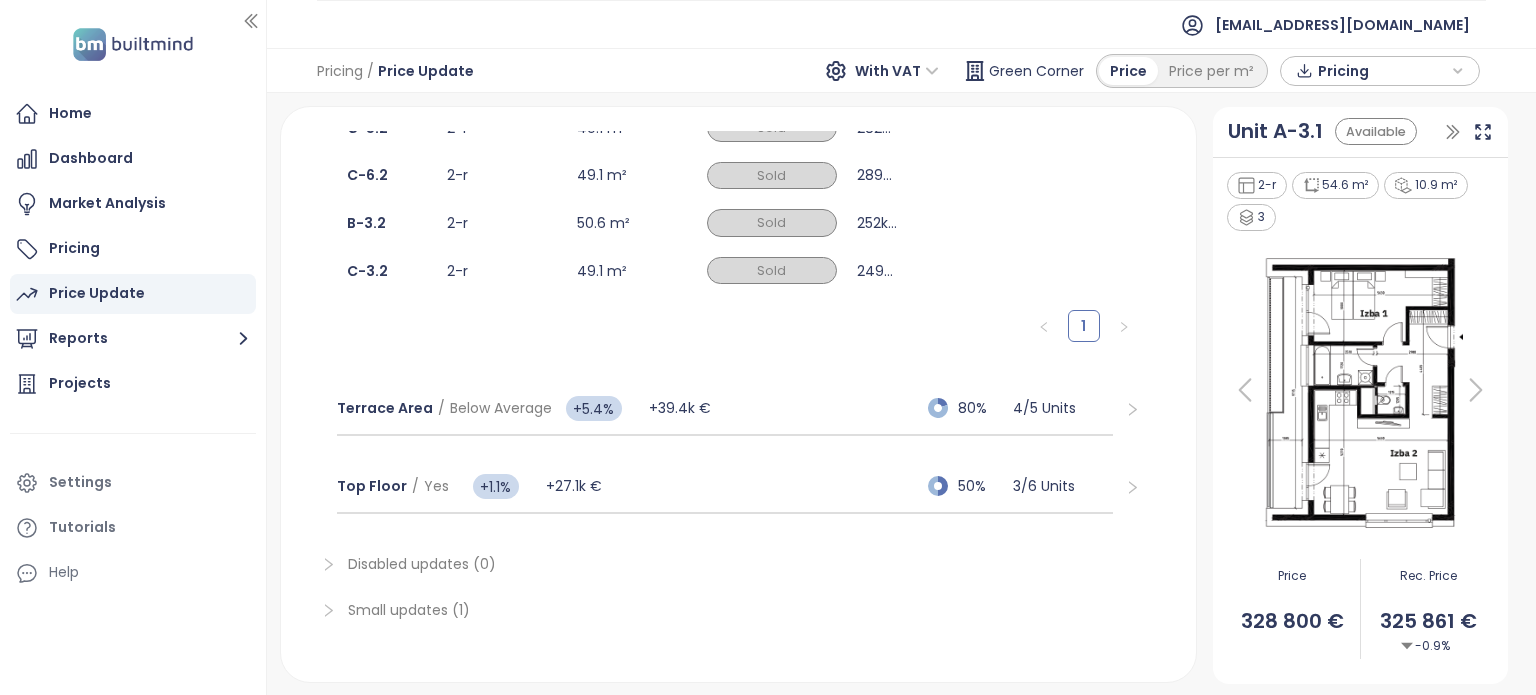 scroll, scrollTop: 740, scrollLeft: 0, axis: vertical 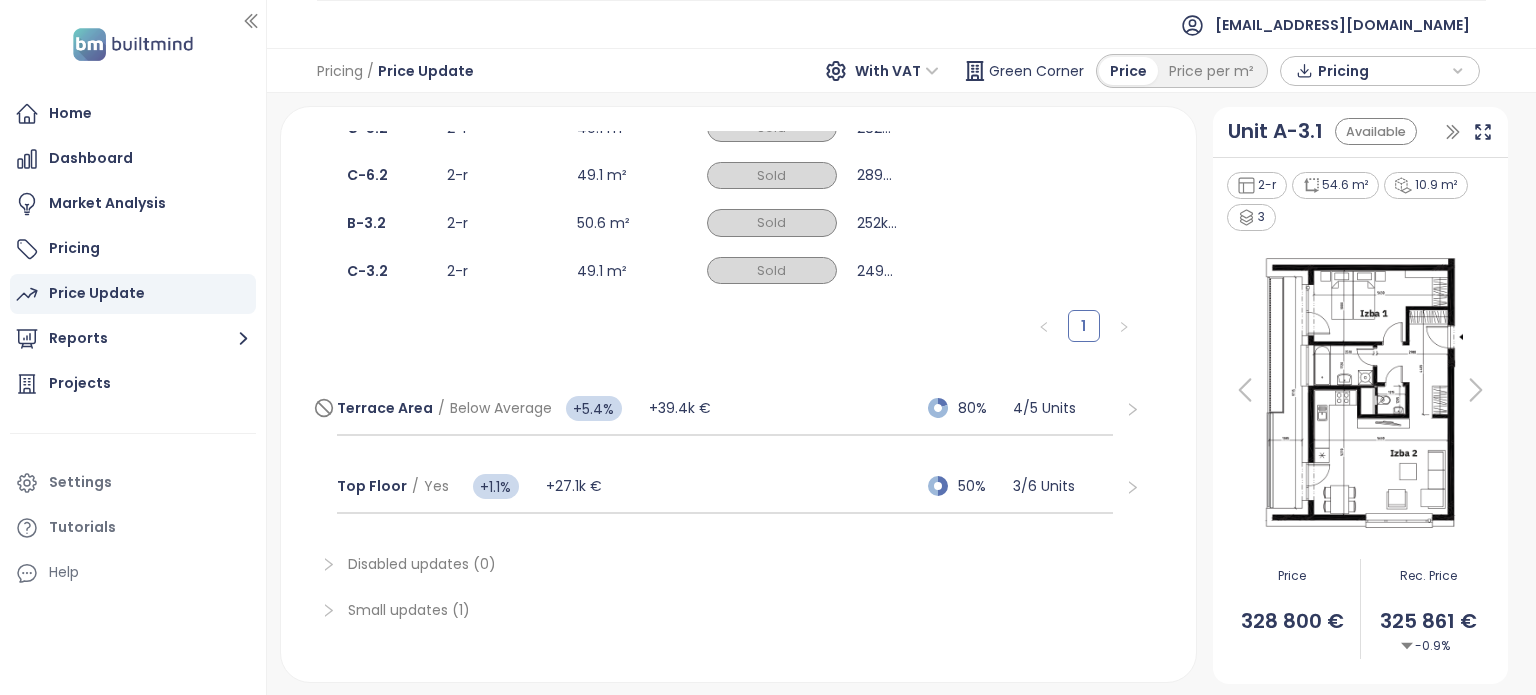 click on "Terrace Area / Below Average +5.4% +39.4k € 80% 4 / 5   Units" at bounding box center (725, 409) 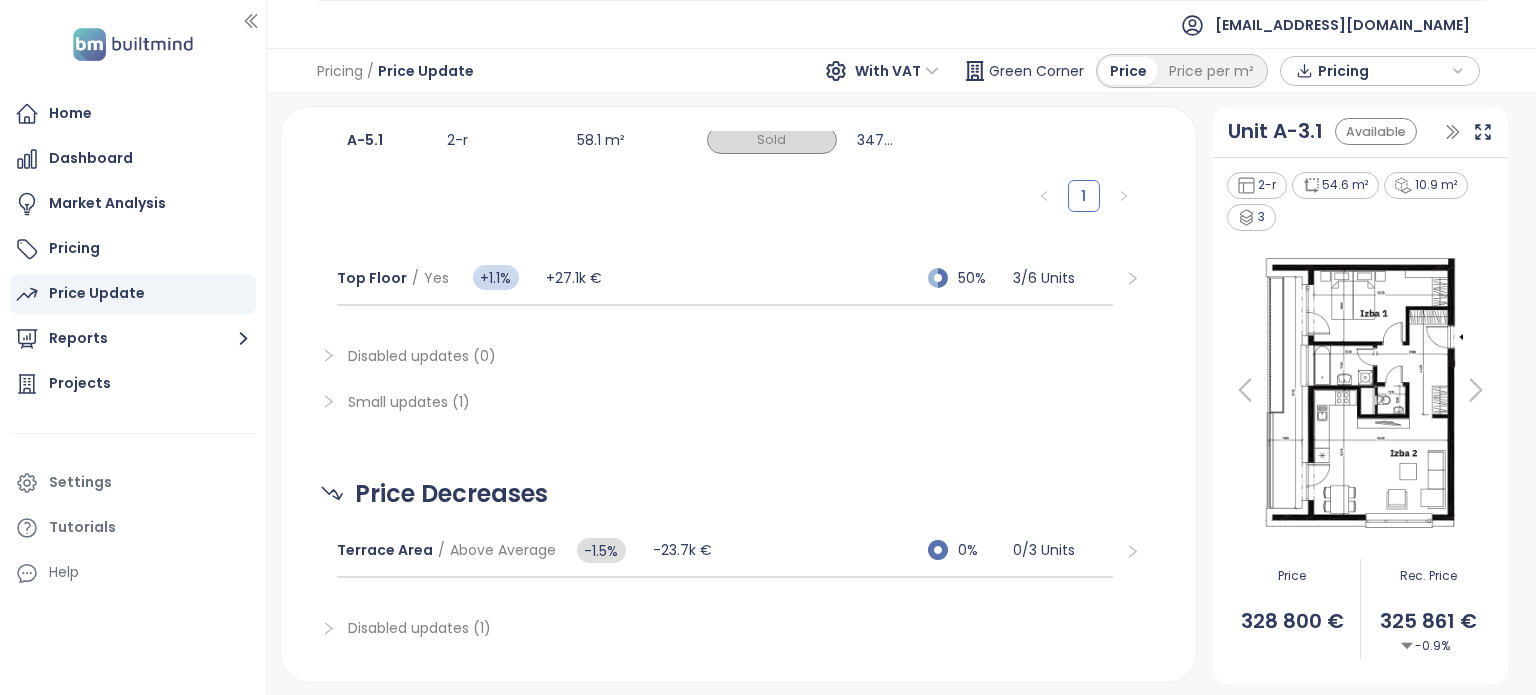 scroll, scrollTop: 796, scrollLeft: 0, axis: vertical 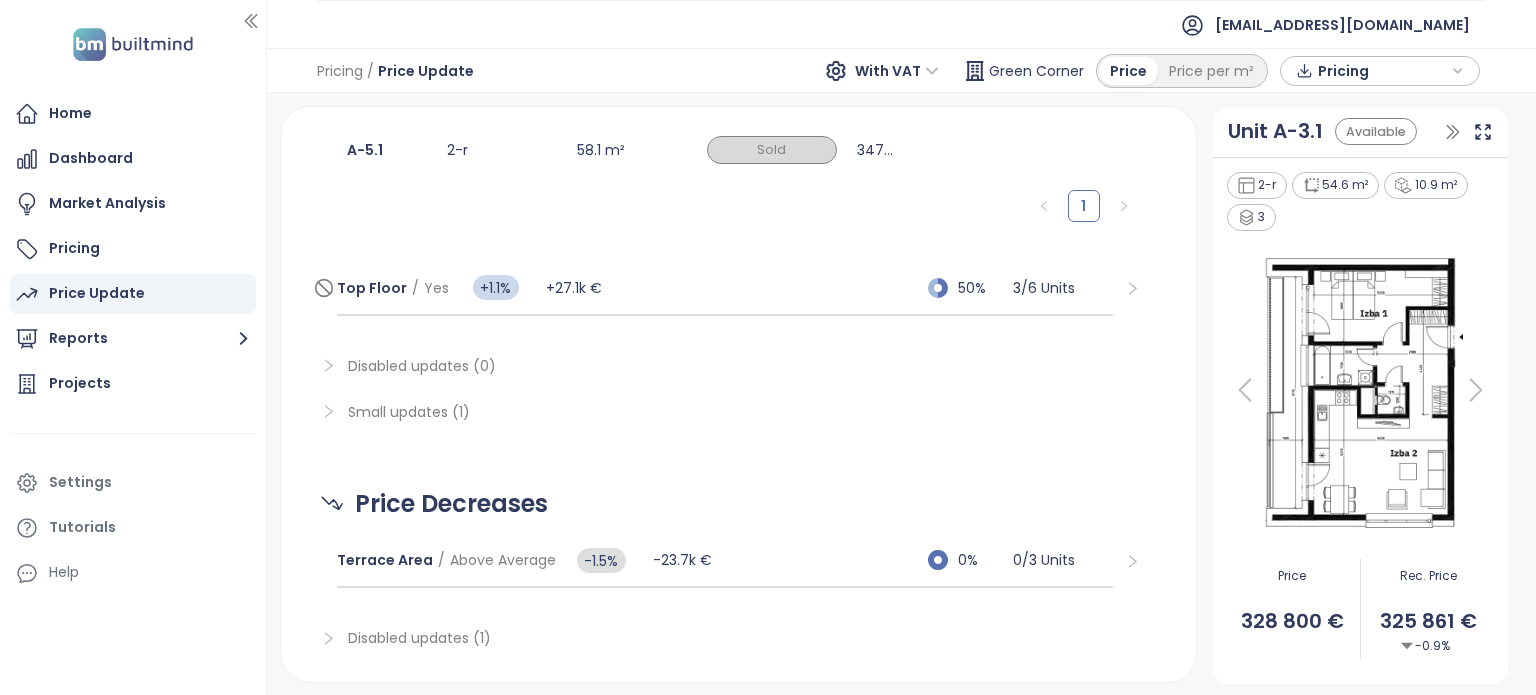 click on "Top Floor / Yes +1.1% +27.1k € 50% 3 / 6   Units" at bounding box center [725, 289] 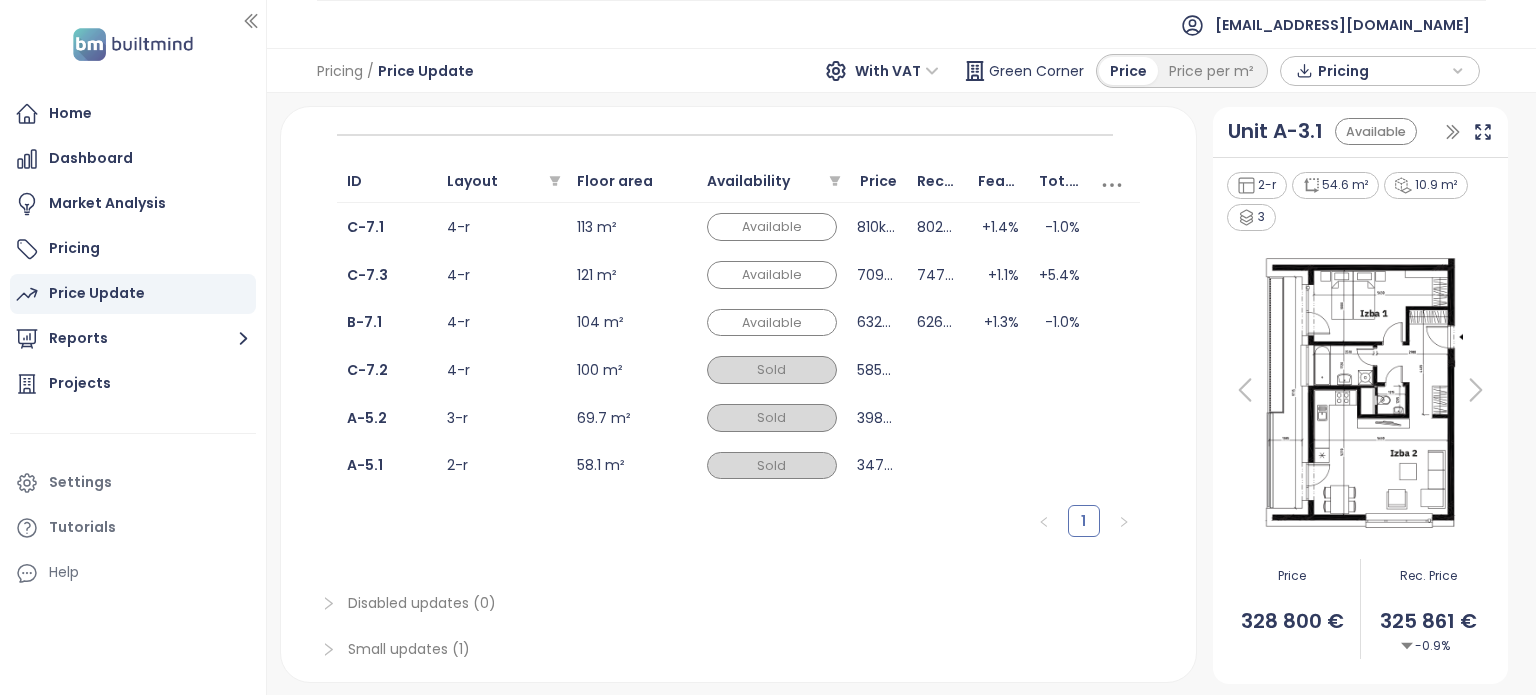 scroll, scrollTop: 0, scrollLeft: 0, axis: both 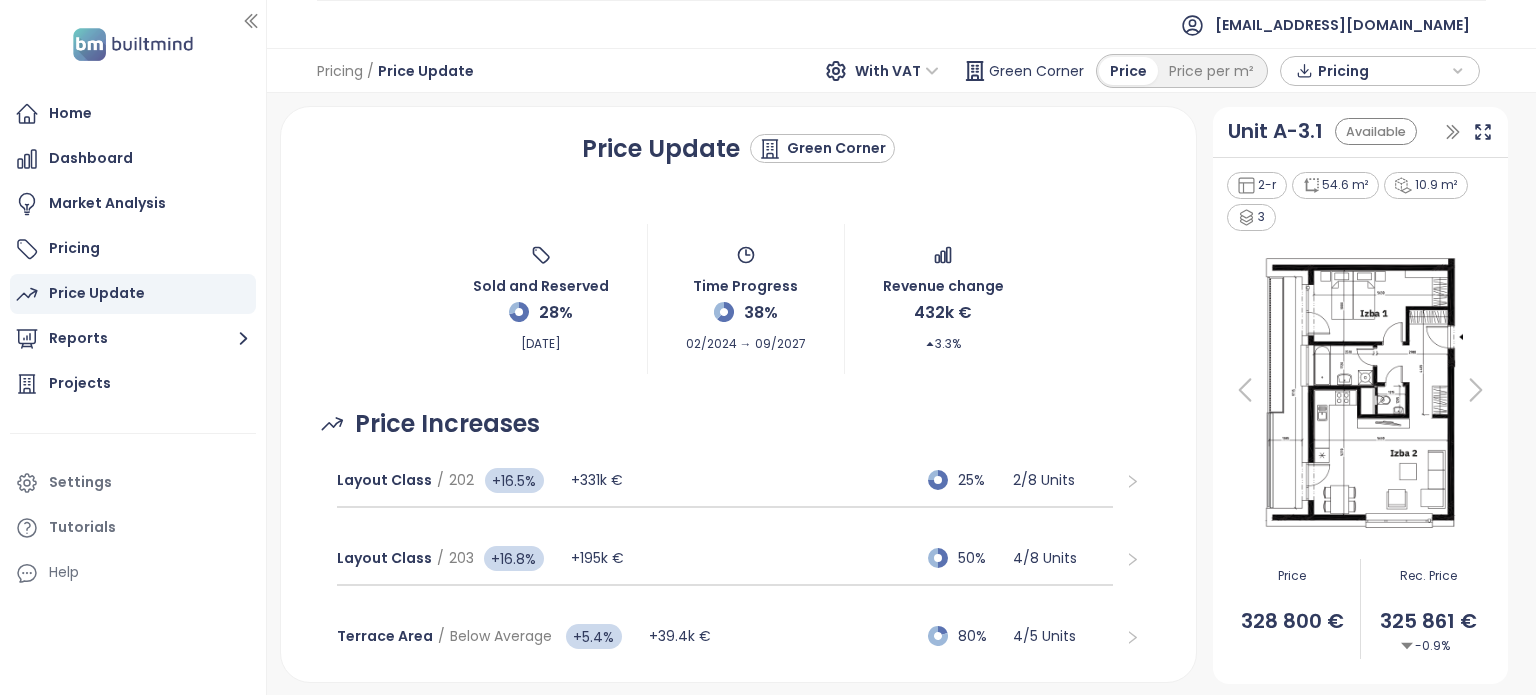 click on "Price Increases Layout Class / 202 +16.5% +331k € 25% 2 / 8   Units ID Layout Floor area Availability Price Recommended Price Feature Update Tot. Update C-3.4 2-r 57.8 m² Available 313k € 364k € +17.4% +16.5% C-3.5 2-r 59.0 m² Available 304k € 354k € +17.4% +16.5% C-4.4 2-r 57.8 m² Available 316k € 368k € +17.4% +16.5% C-5.4 2-r 57.8 m² Available 319k € 371k € +17.5% +16.5% C-5.5 2-r 59.0 m² Available 310k € 361k € +17.5% +16.5% C-6.5 2-r 59.0 m² Available 336k € 391k € +17.5% +16.5% C-6.4 2-r 57.8 m² Sold 293k € C-4.5 2-r 59.0 m² Sold 307k € 1 Layout Class / 203 +16.8% +195k € 50% 4 / 8   Units ID Layout Floor area Availability Price Recommended Price Feature Update Tot. Update B-5.2 2-r 50.6 m² Available 272k € 317k € +17.8% +16.8% B-6.2 2-r 50.6 m² Available 279k € 326k € +17.8% +16.8% C-4.2 2-r 49.1 m² Available 279k € 326k € +17.6% +16.9% B-4.2 2-r 50.6 m² Available 268k € 313k € +17.7% +16.8% C-5.2 2-r 49.1 m² Sold 282k € C-6.2 2-r 49.1 m²" at bounding box center [738, 965] 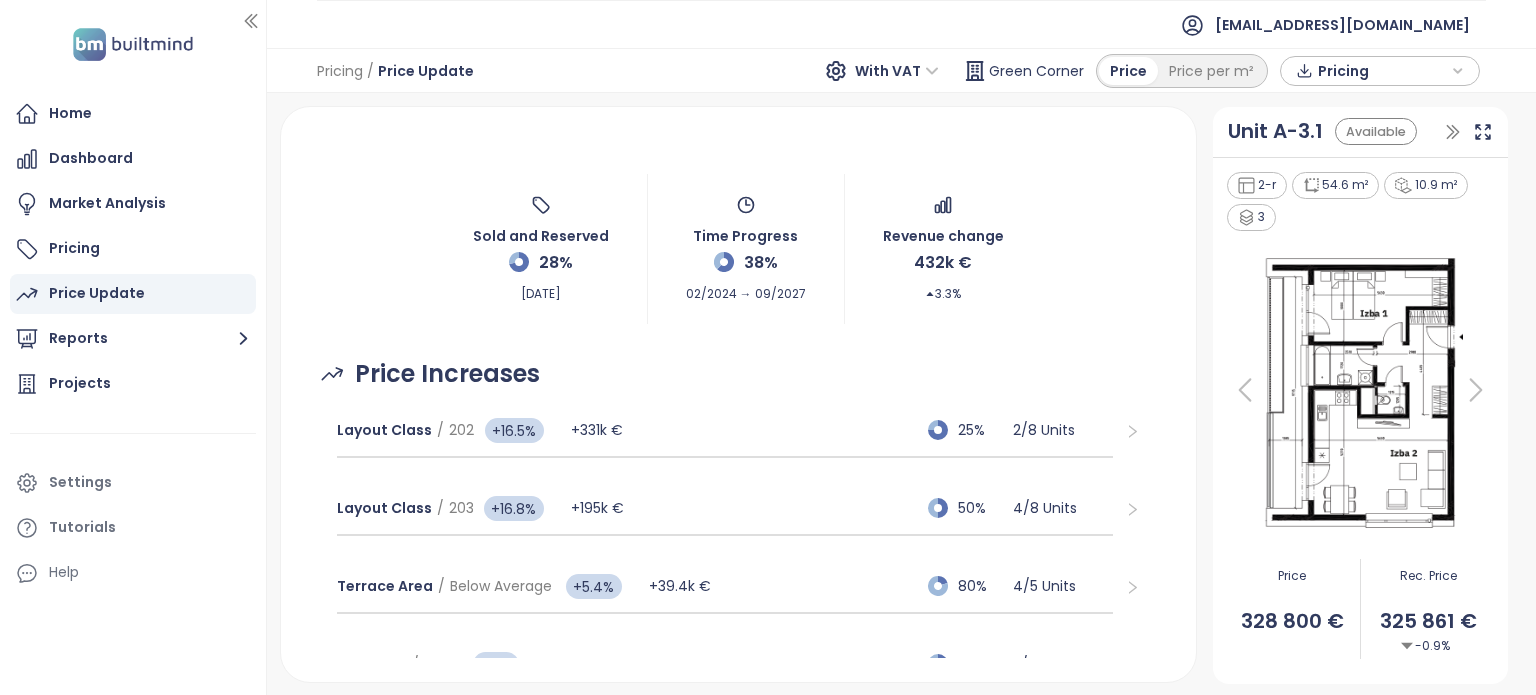 scroll, scrollTop: 48, scrollLeft: 0, axis: vertical 